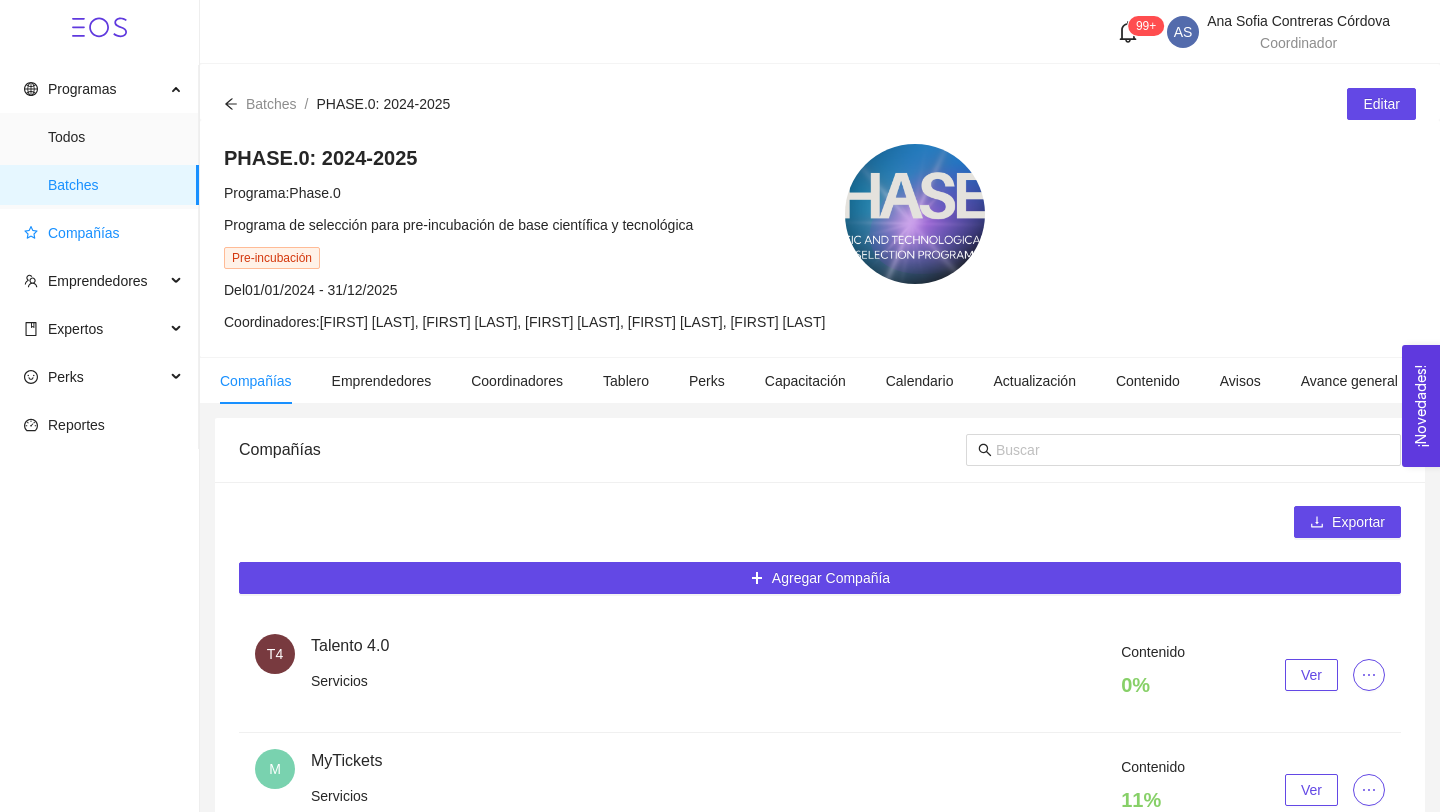 scroll, scrollTop: 0, scrollLeft: 0, axis: both 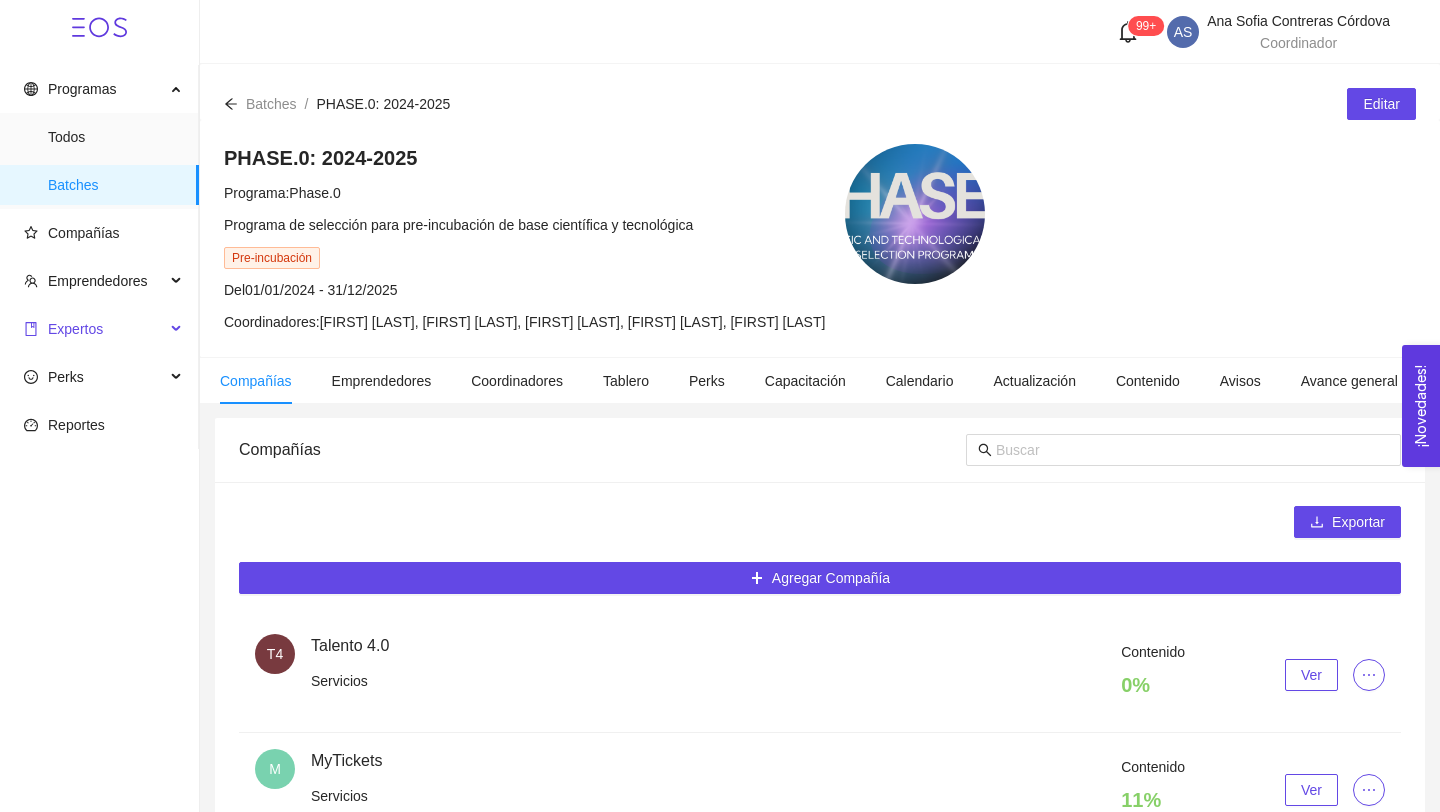 click on "Expertos" at bounding box center [94, 329] 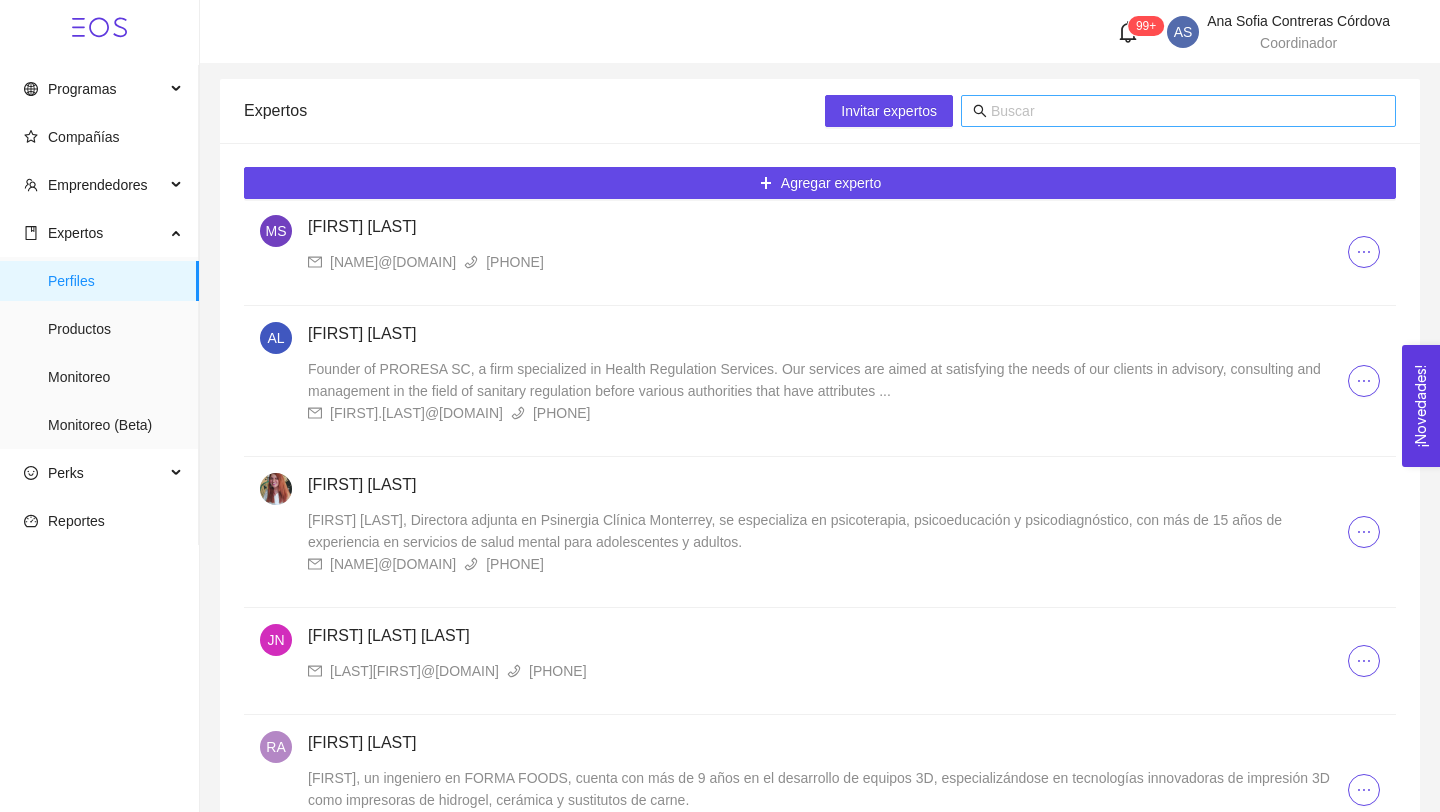click at bounding box center (1187, 111) 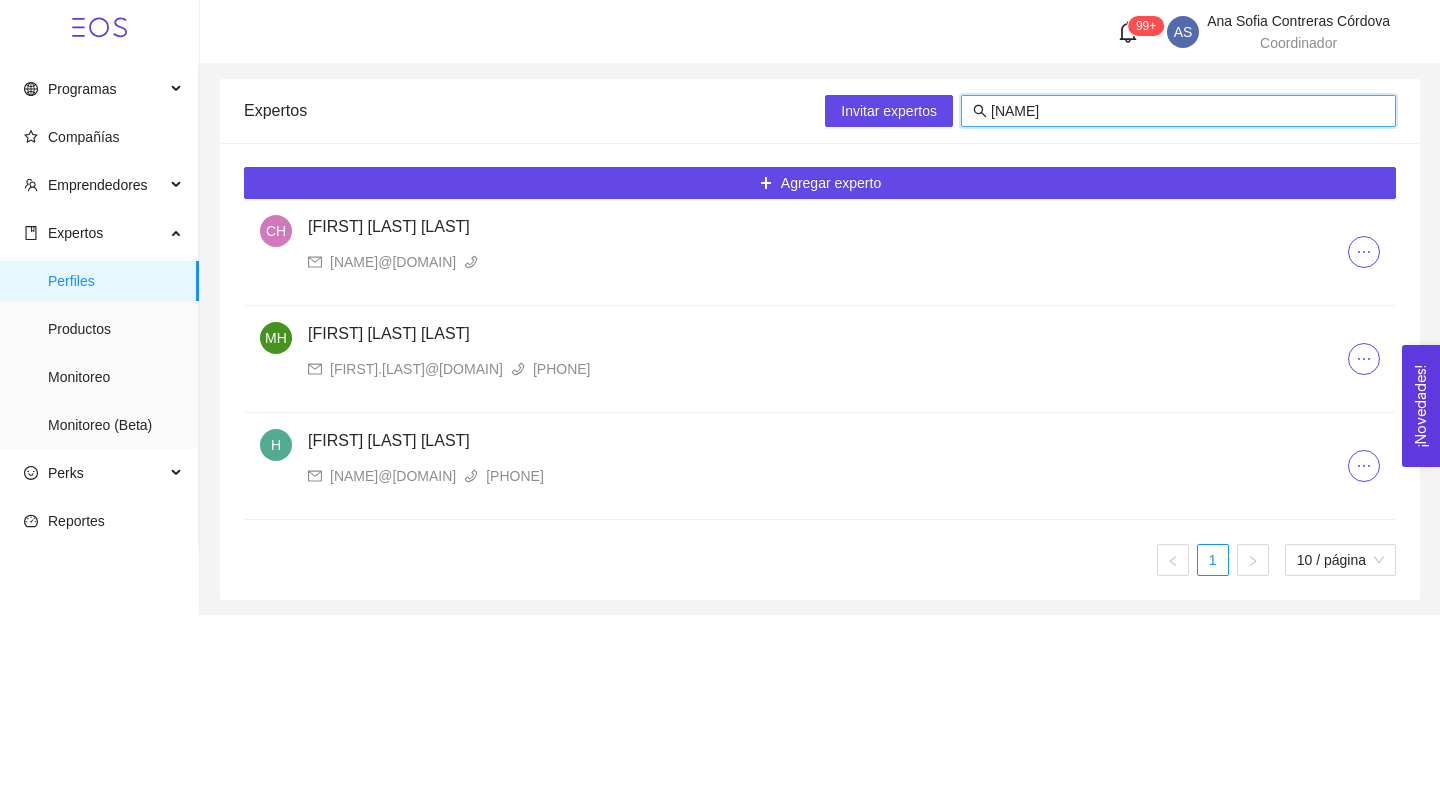 type on "[NAME]" 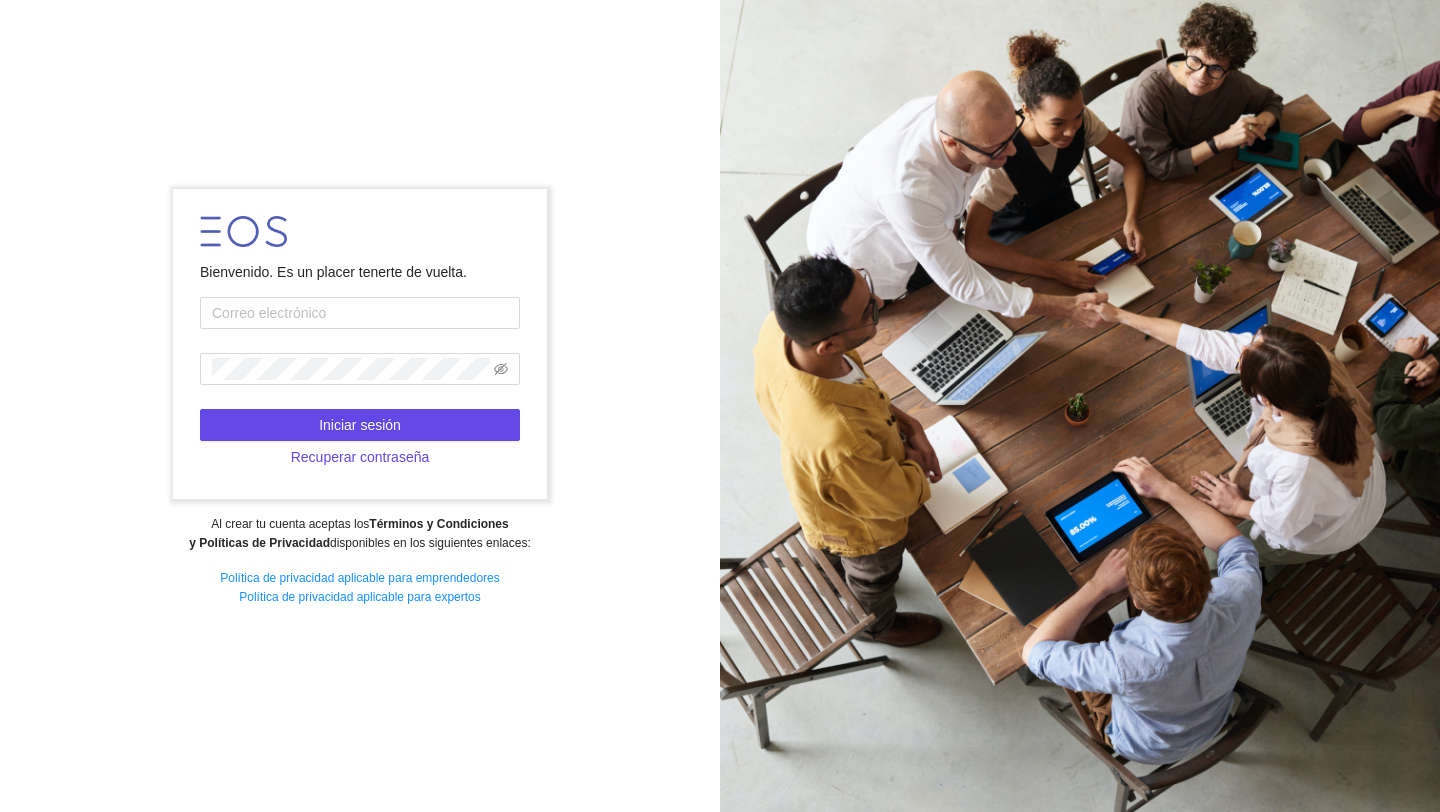 scroll, scrollTop: 0, scrollLeft: 0, axis: both 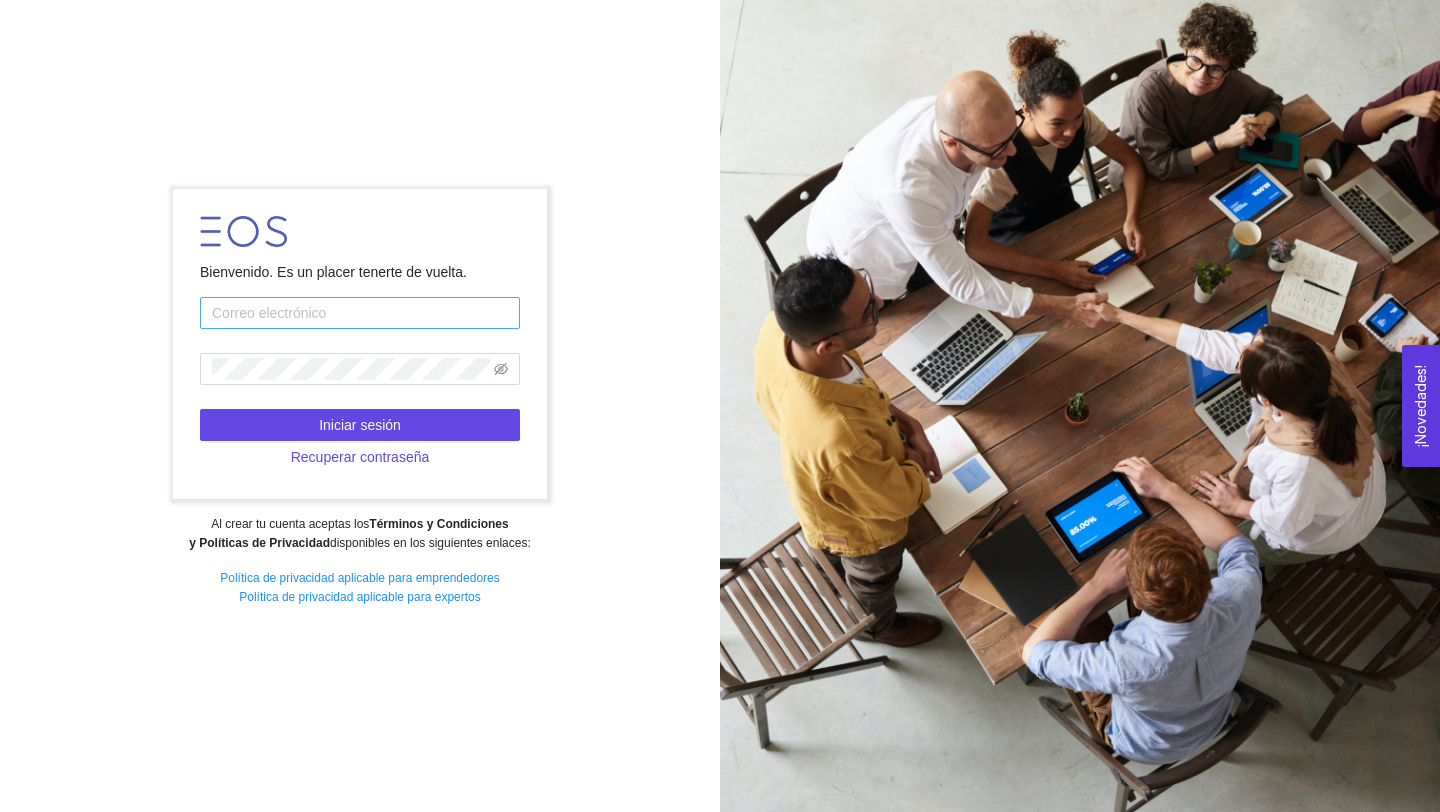 click at bounding box center [360, 313] 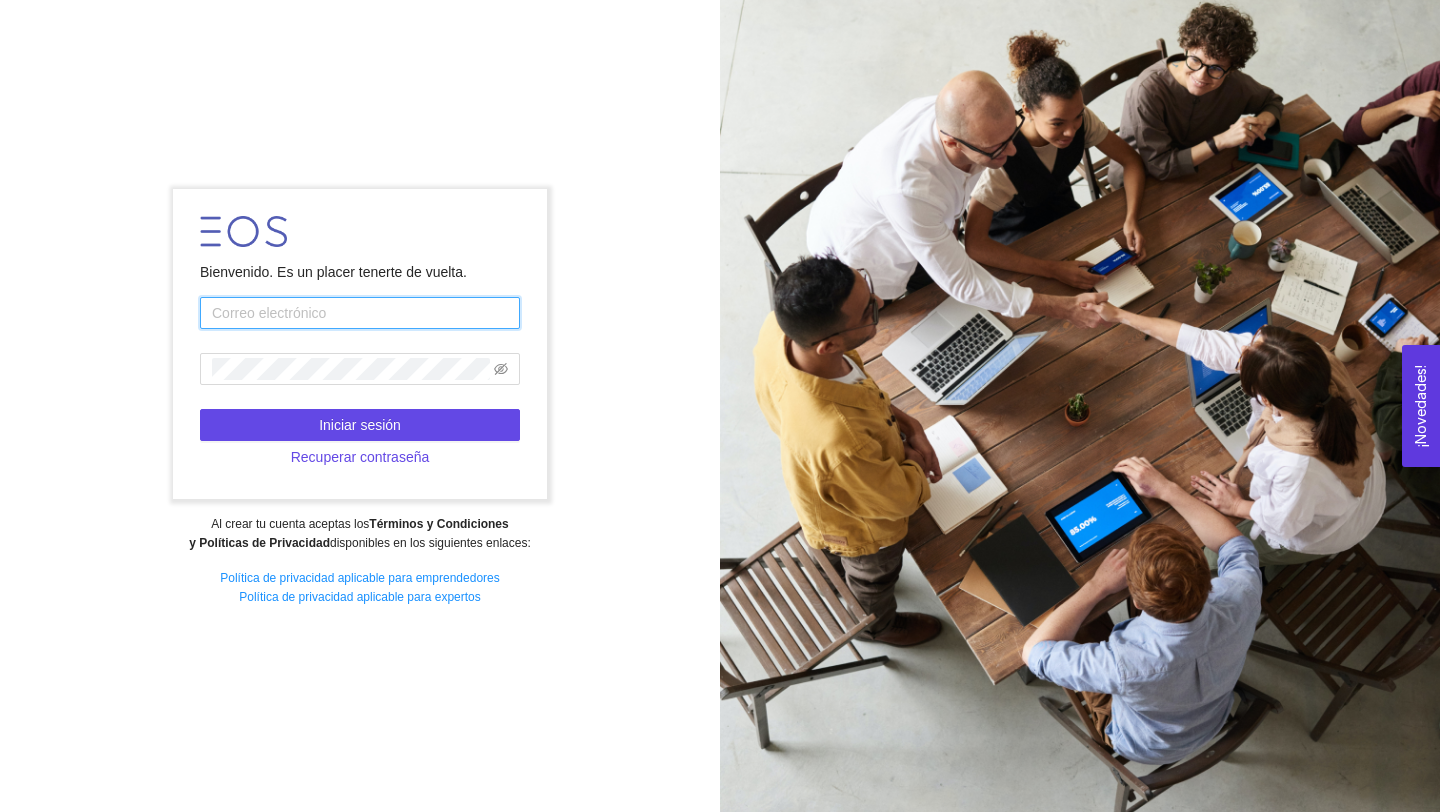 type on "[EMAIL]" 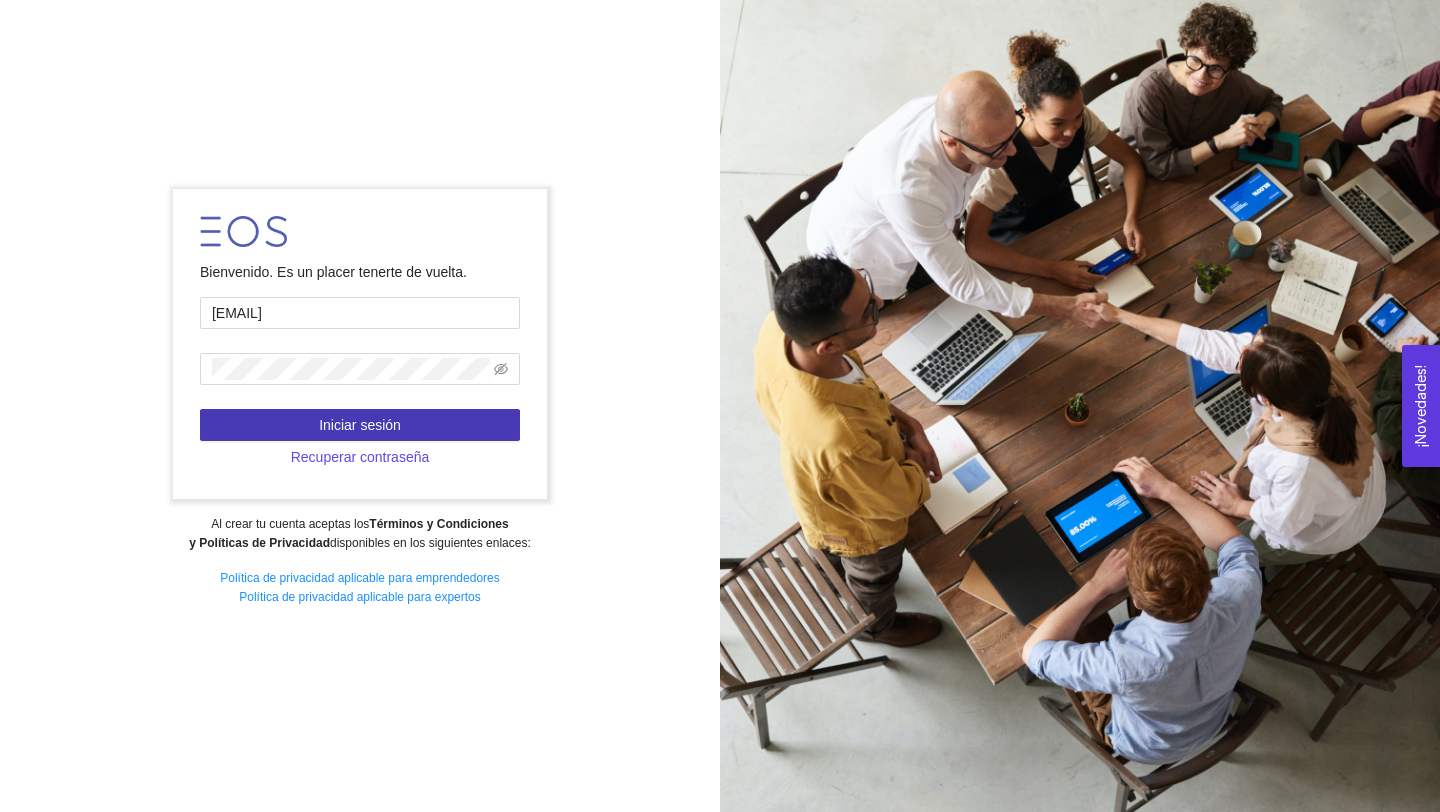 click on "Iniciar sesión" at bounding box center [360, 425] 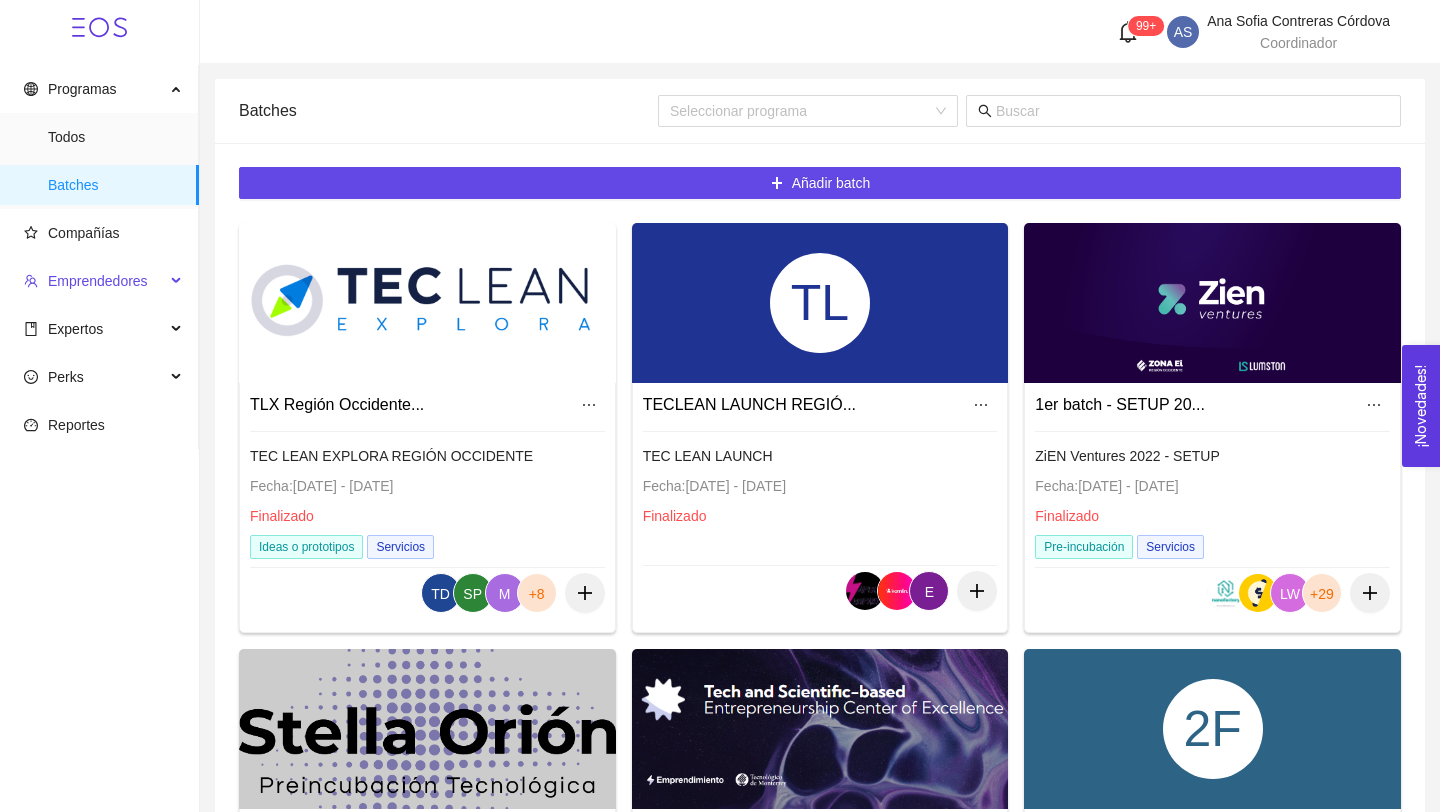 drag, startPoint x: 428, startPoint y: 427, endPoint x: 94, endPoint y: 290, distance: 361.00555 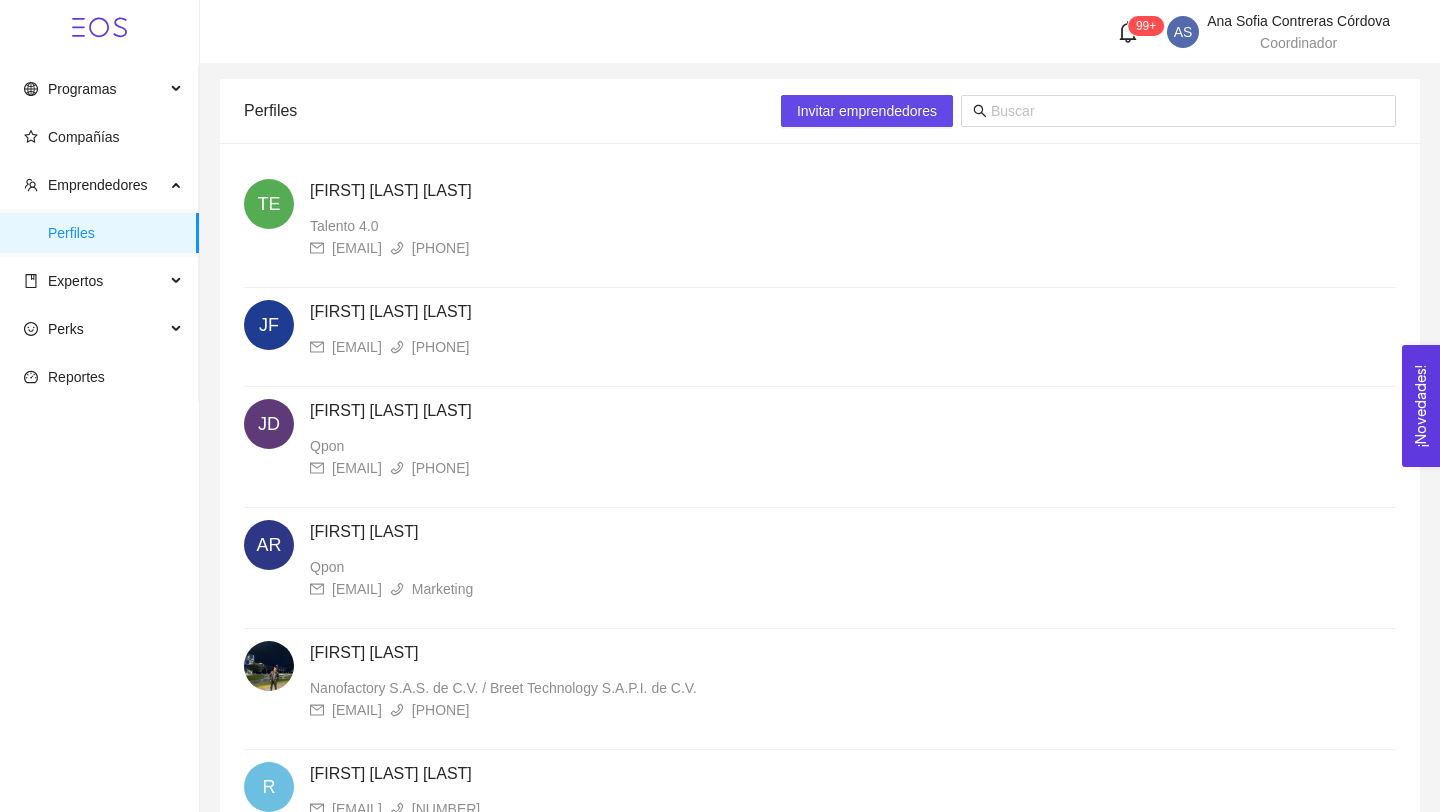 click on "Expertos" at bounding box center (75, 281) 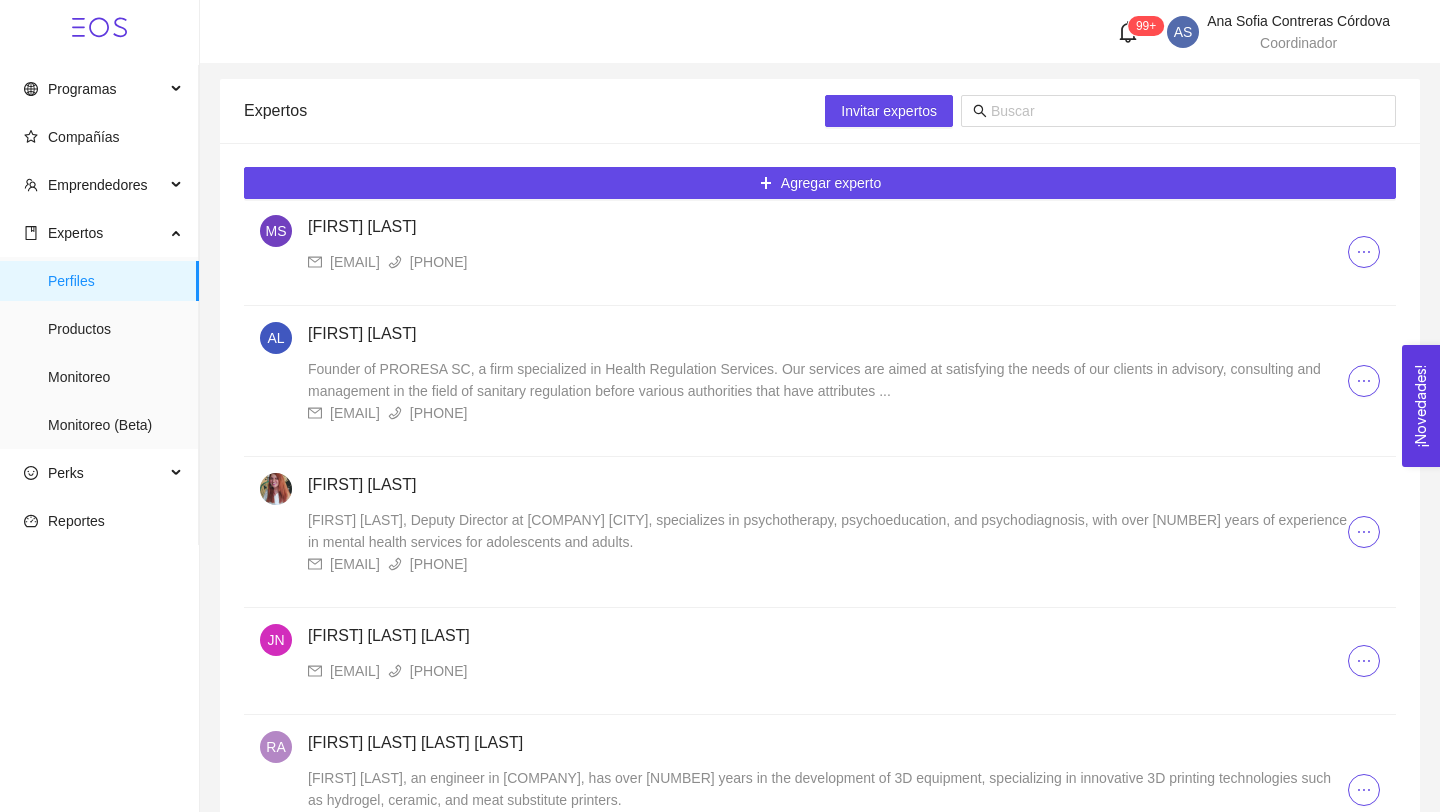 click at bounding box center [1187, 111] 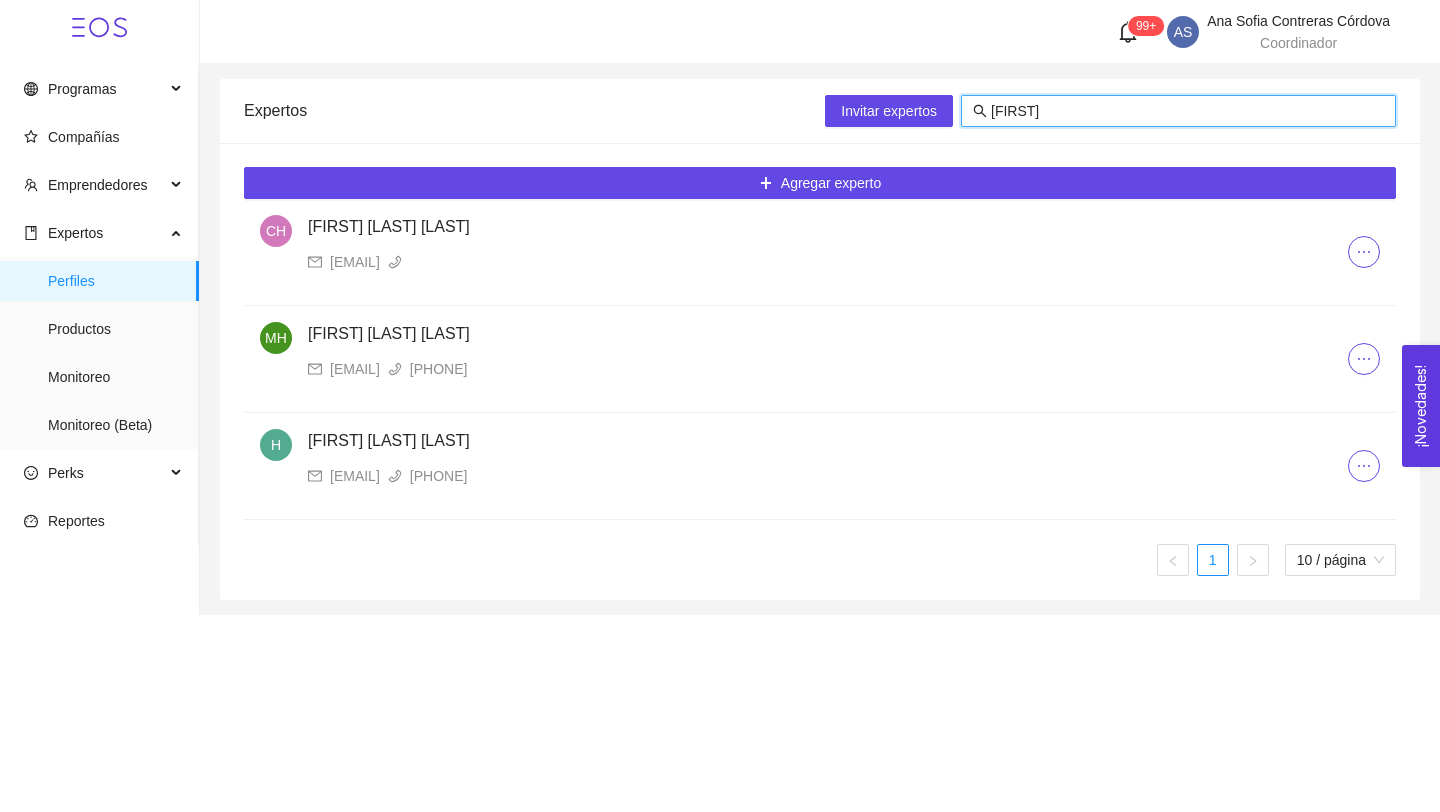 type on "[FIRST]" 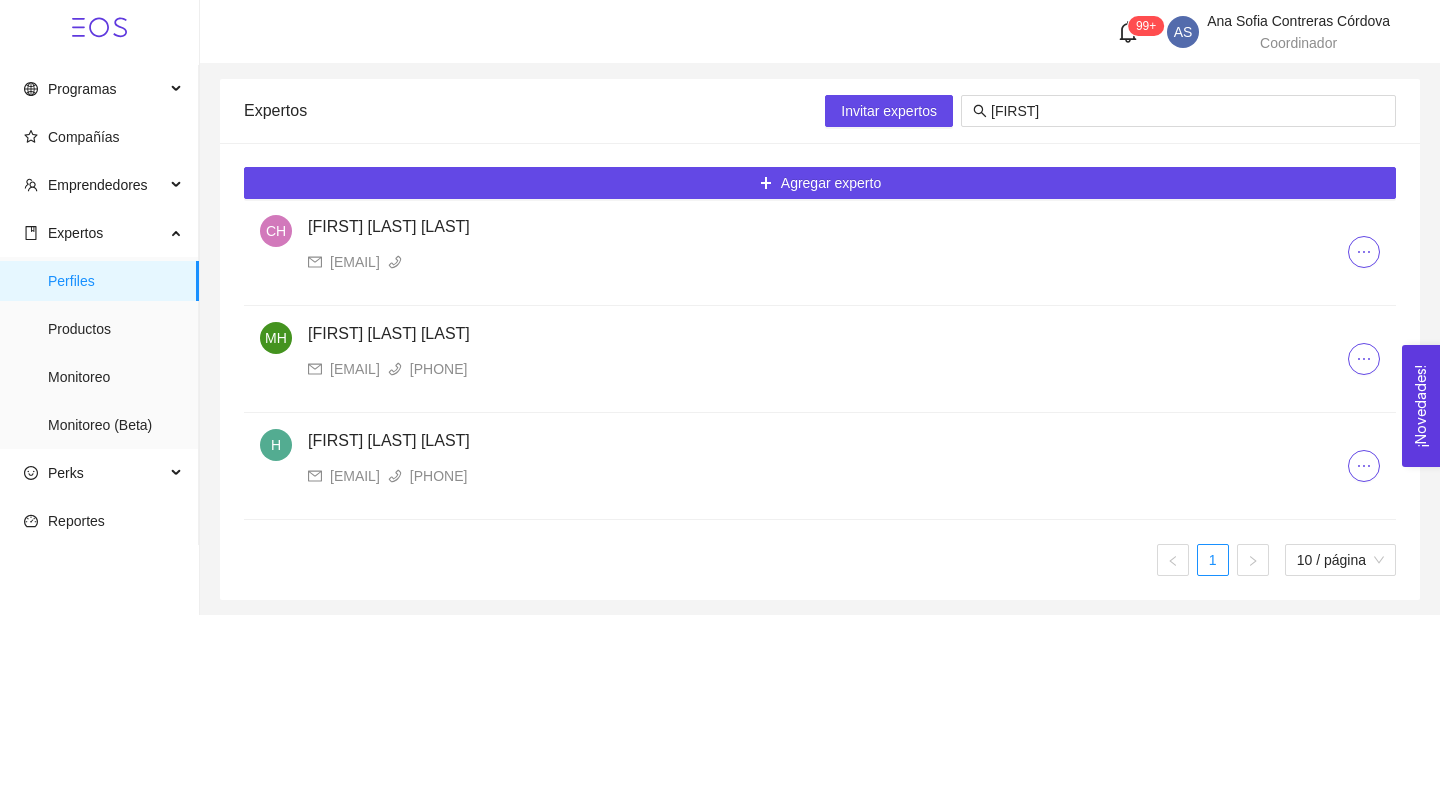 drag, startPoint x: 94, startPoint y: 290, endPoint x: 675, endPoint y: 471, distance: 608.5409 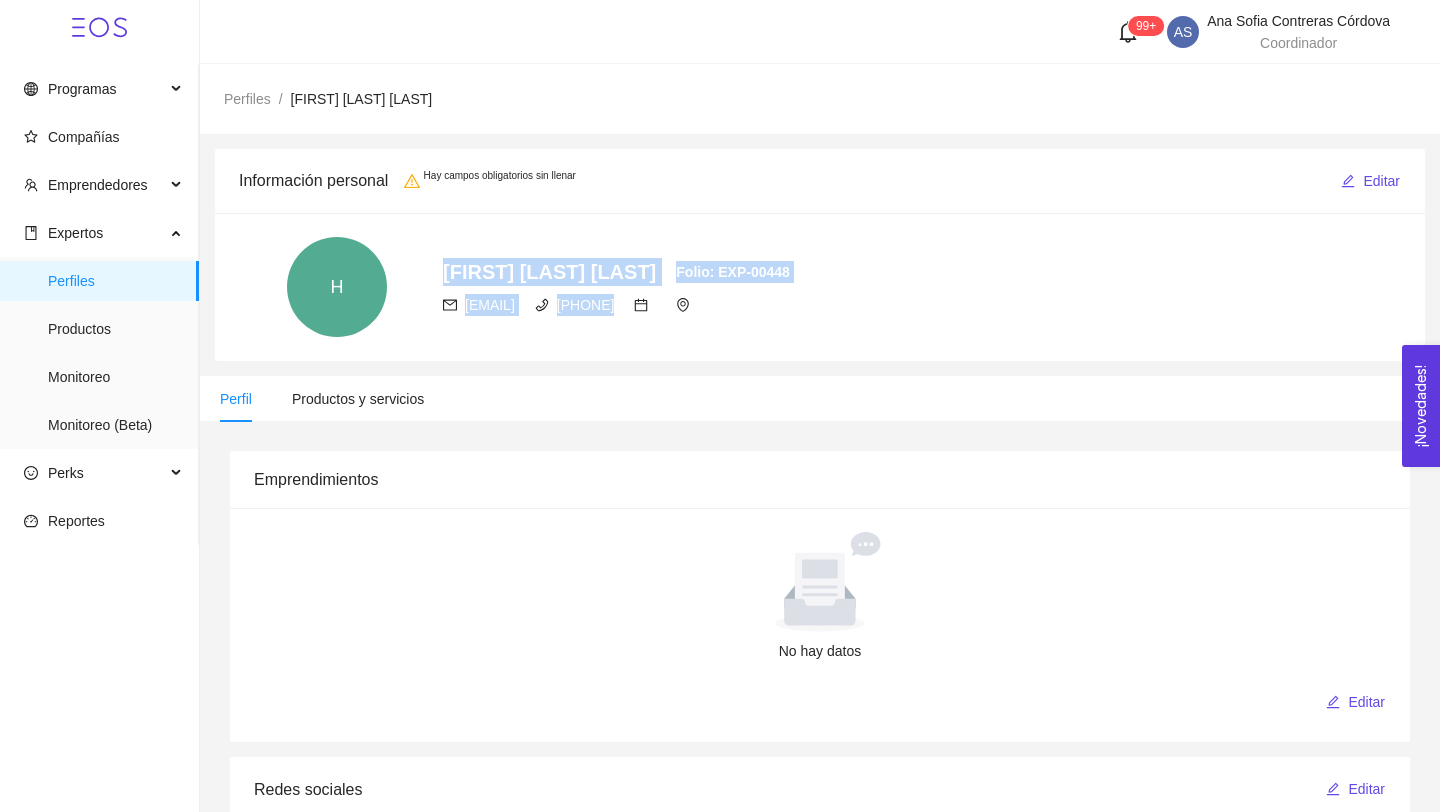 drag, startPoint x: 675, startPoint y: 471, endPoint x: 820, endPoint y: 300, distance: 224.2008 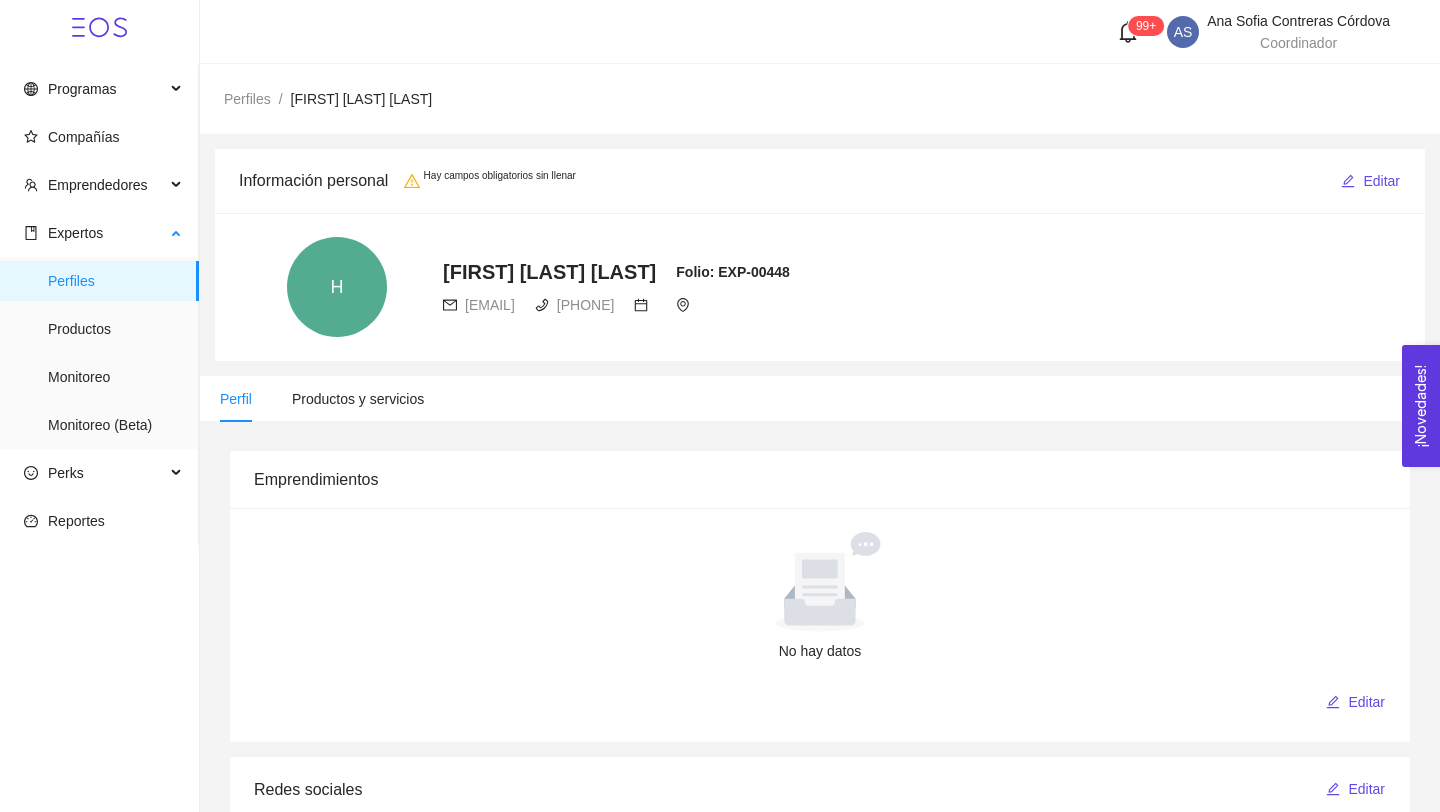 click on "Perfiles" at bounding box center [115, 281] 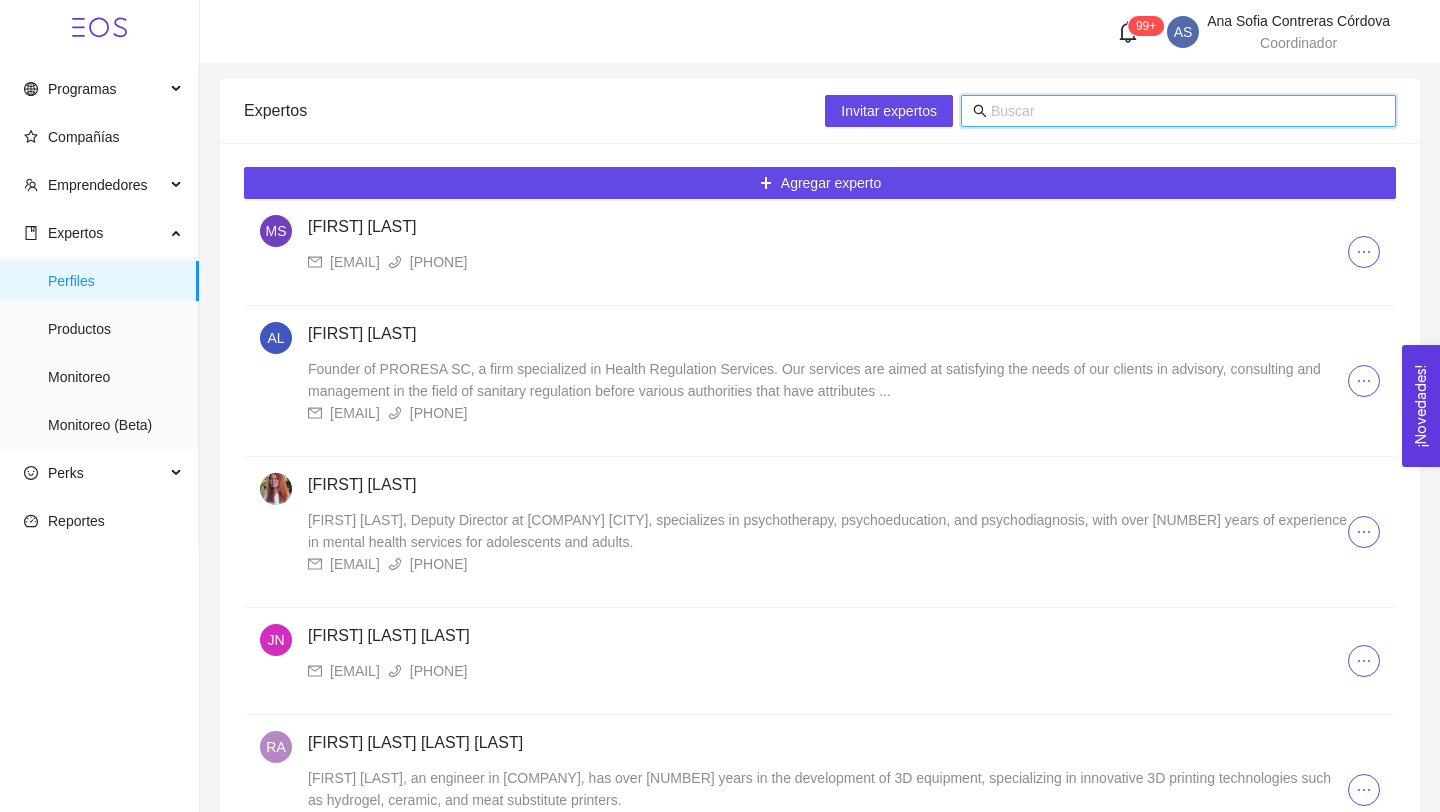 drag, startPoint x: 125, startPoint y: 286, endPoint x: 1033, endPoint y: 106, distance: 925.6695 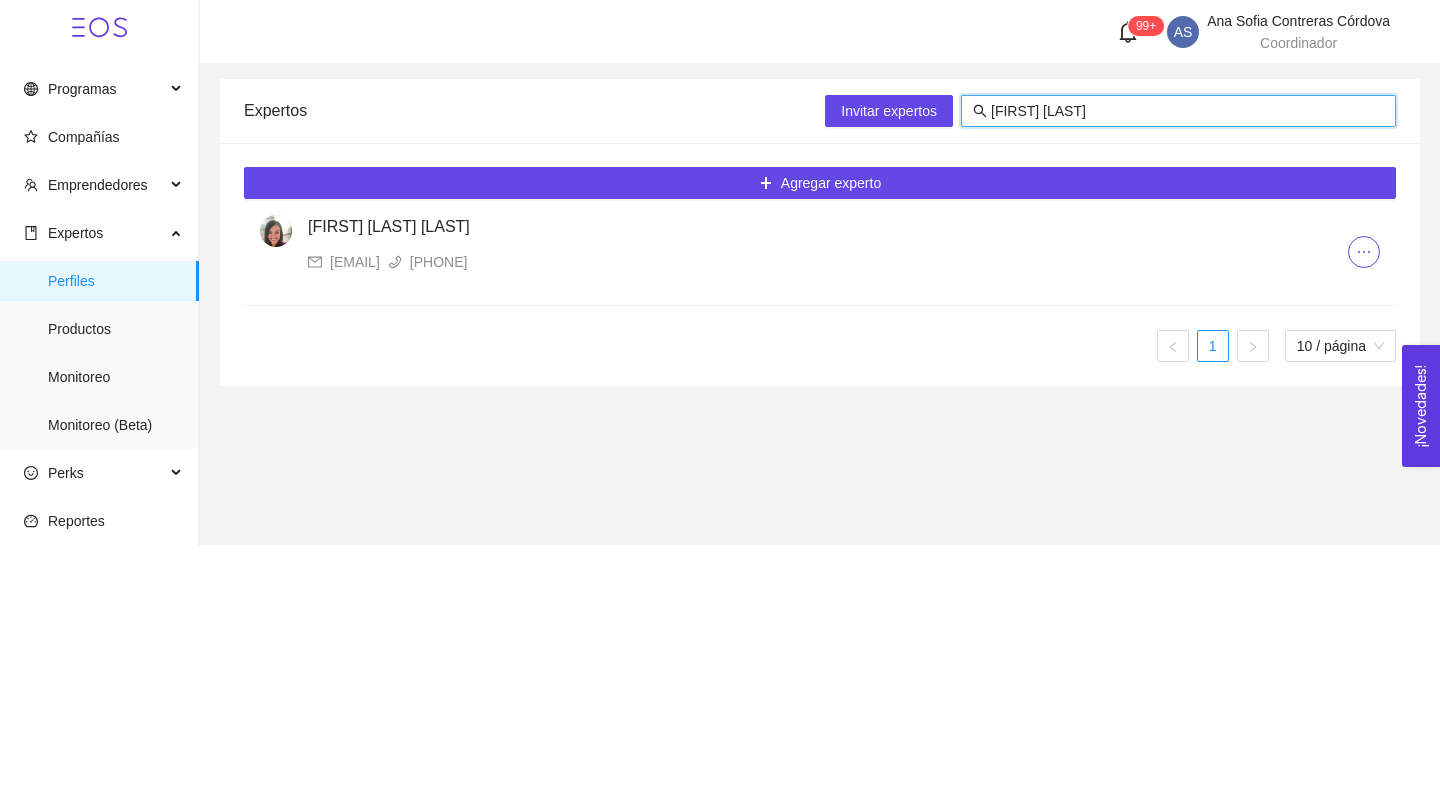 type on "[FIRST] [LAST]" 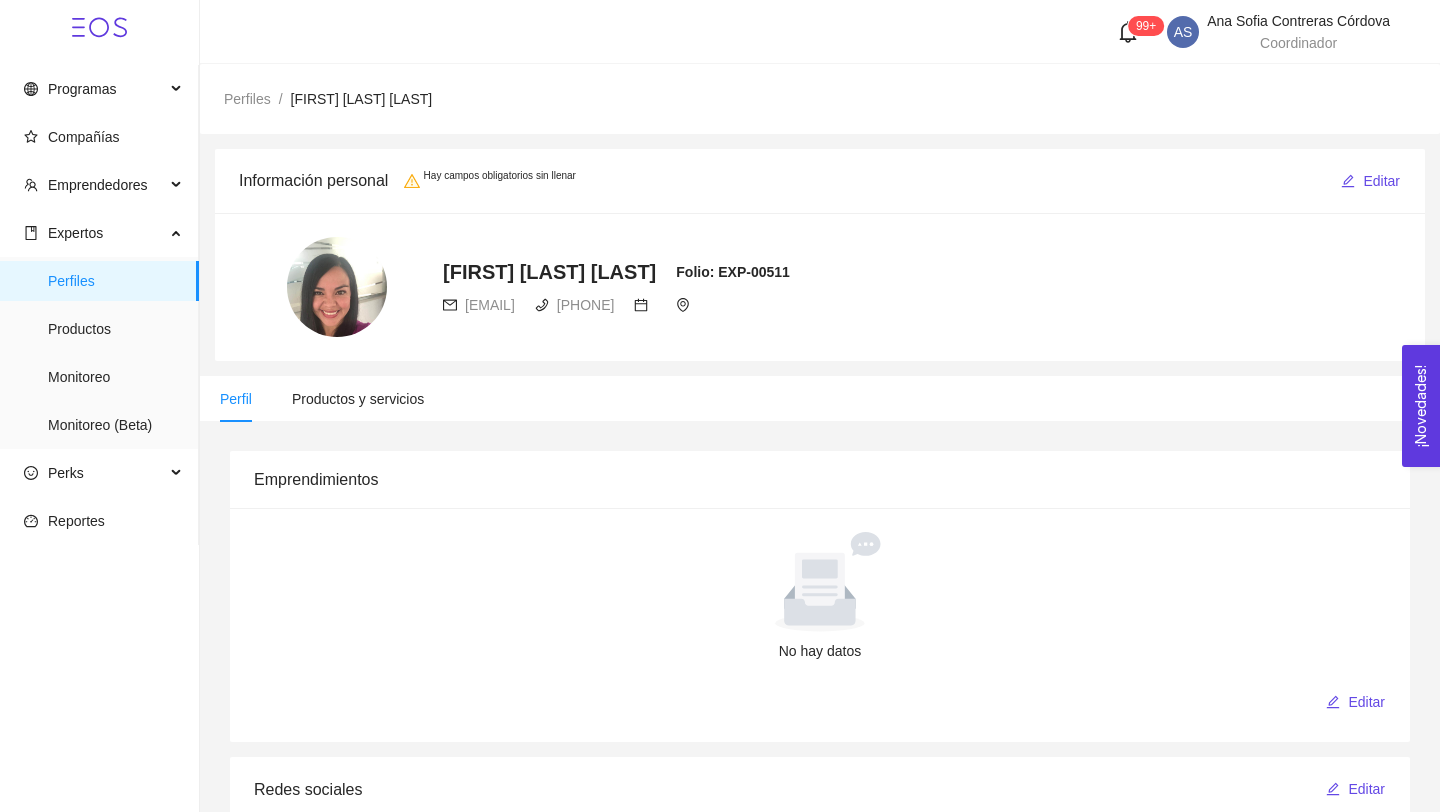 drag, startPoint x: 328, startPoint y: 226, endPoint x: 816, endPoint y: 277, distance: 490.6577 